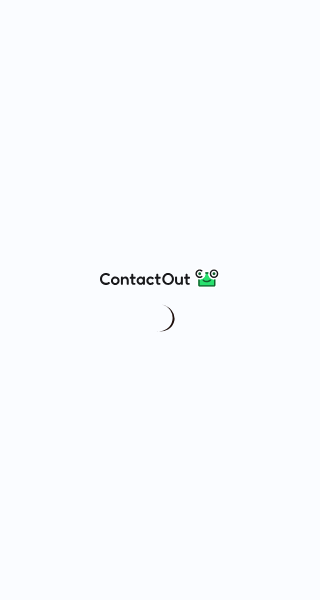 scroll, scrollTop: 0, scrollLeft: 0, axis: both 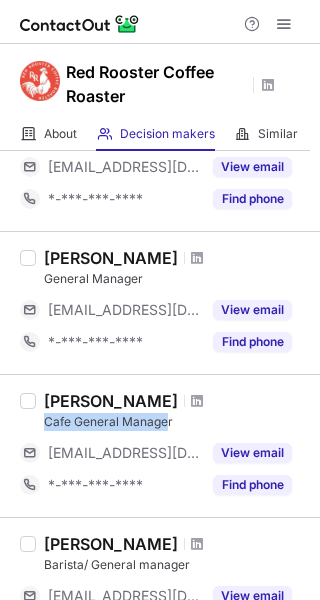 drag, startPoint x: 169, startPoint y: 426, endPoint x: 45, endPoint y: 419, distance: 124.197426 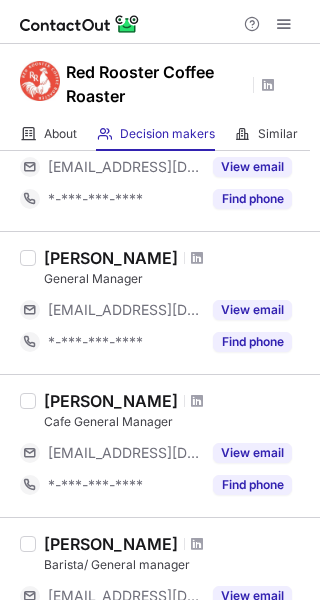click on "[PERSON_NAME]" at bounding box center [176, 401] 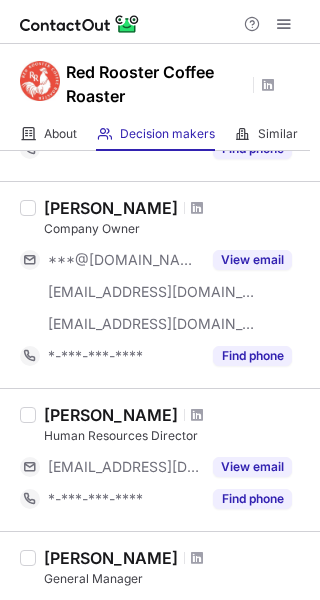 scroll, scrollTop: 300, scrollLeft: 0, axis: vertical 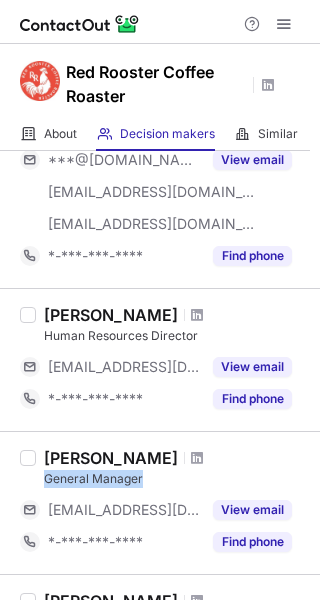 drag, startPoint x: 141, startPoint y: 481, endPoint x: 36, endPoint y: 471, distance: 105.47511 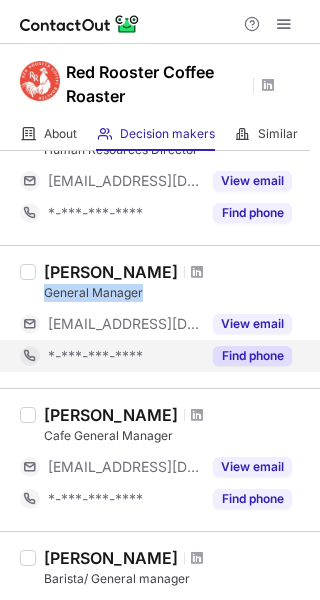 scroll, scrollTop: 600, scrollLeft: 0, axis: vertical 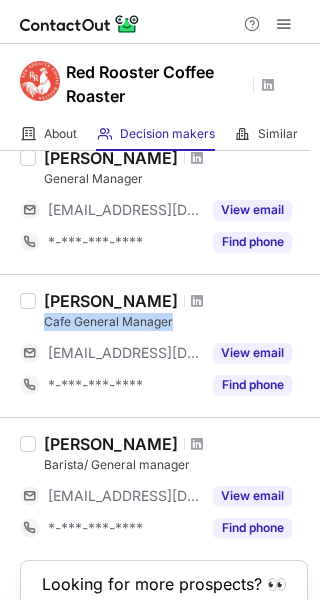 drag, startPoint x: 172, startPoint y: 323, endPoint x: 45, endPoint y: 315, distance: 127.25172 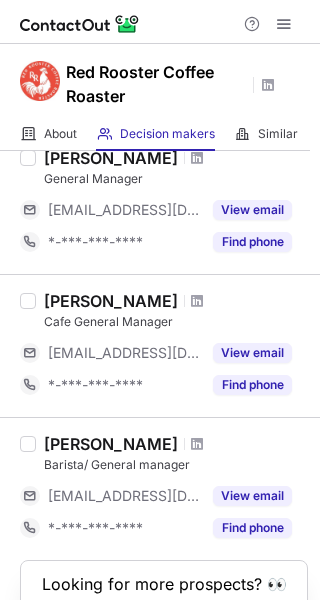 click on "[PERSON_NAME]" at bounding box center [176, 301] 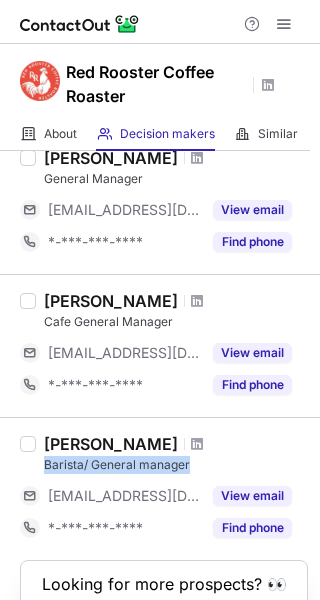 drag, startPoint x: 194, startPoint y: 462, endPoint x: 37, endPoint y: 465, distance: 157.02866 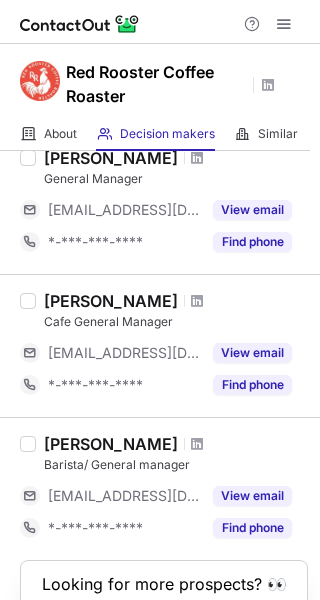click on "[PERSON_NAME] Barista/ General manager [EMAIL_ADDRESS][DOMAIN_NAME] View email *-***-***-**** Find phone" at bounding box center [160, 488] 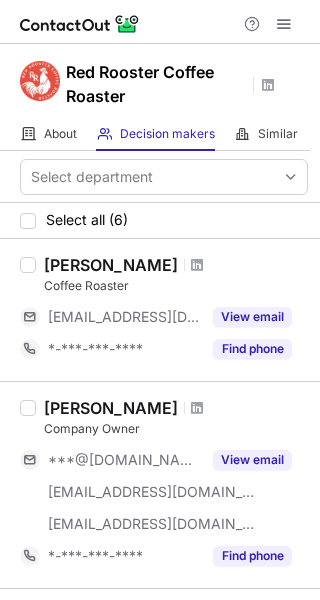 scroll, scrollTop: 100, scrollLeft: 0, axis: vertical 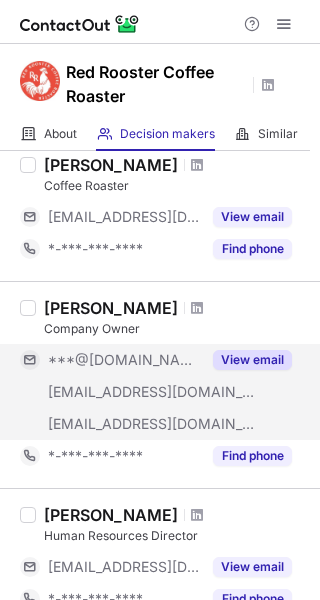 click on "View email" at bounding box center (252, 360) 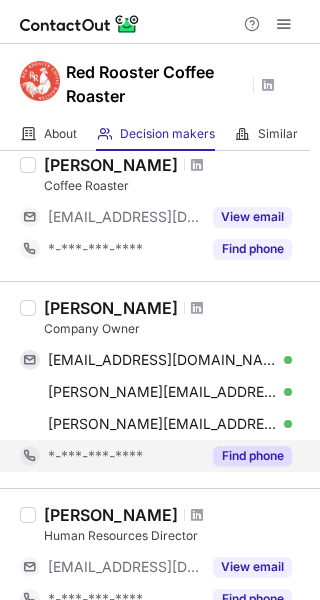 scroll, scrollTop: 200, scrollLeft: 0, axis: vertical 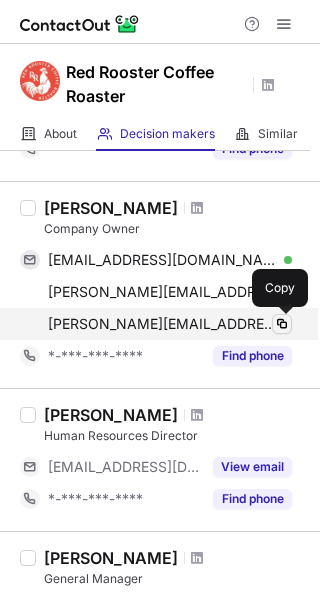 click at bounding box center [282, 324] 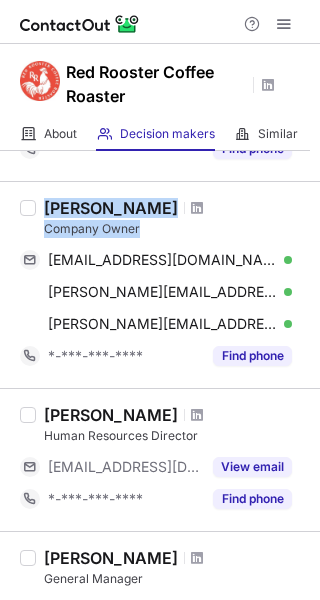 drag, startPoint x: 150, startPoint y: 228, endPoint x: 18, endPoint y: 219, distance: 132.30646 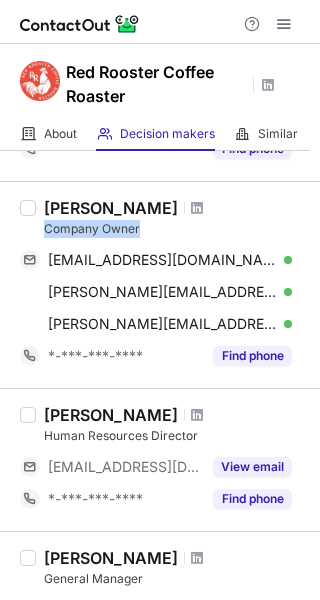 drag, startPoint x: 138, startPoint y: 223, endPoint x: 44, endPoint y: 236, distance: 94.89468 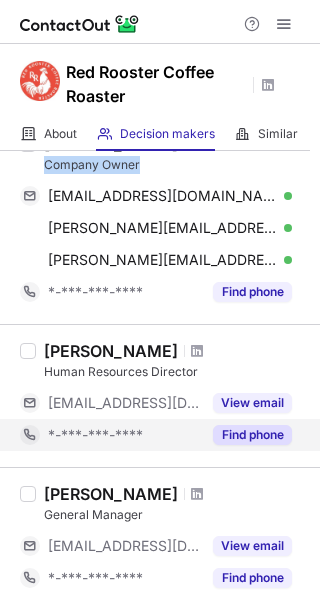 scroll, scrollTop: 300, scrollLeft: 0, axis: vertical 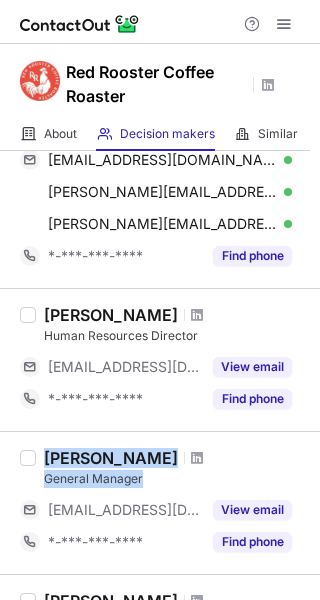 drag, startPoint x: 44, startPoint y: 458, endPoint x: 234, endPoint y: 469, distance: 190.31816 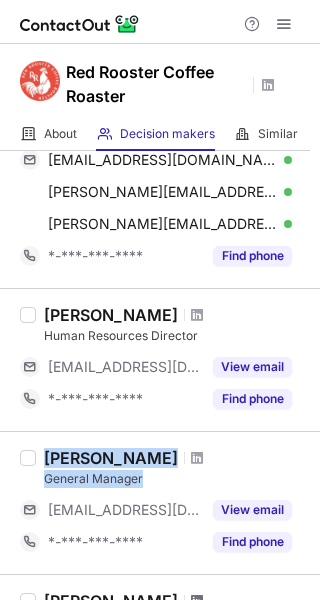 copy on "[PERSON_NAME] General Manager" 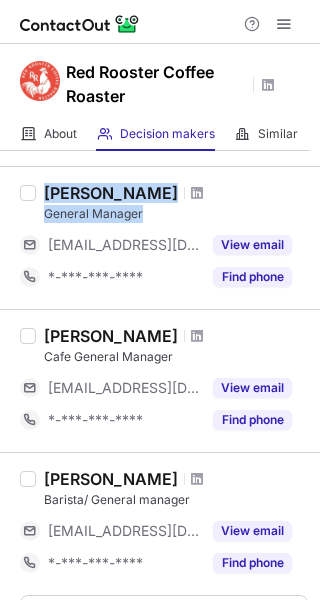 scroll, scrollTop: 600, scrollLeft: 0, axis: vertical 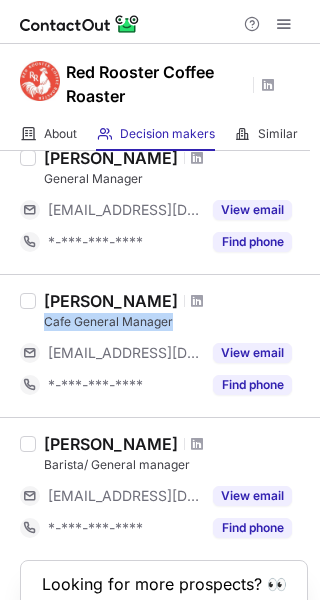 drag, startPoint x: 43, startPoint y: 321, endPoint x: 197, endPoint y: 328, distance: 154.15901 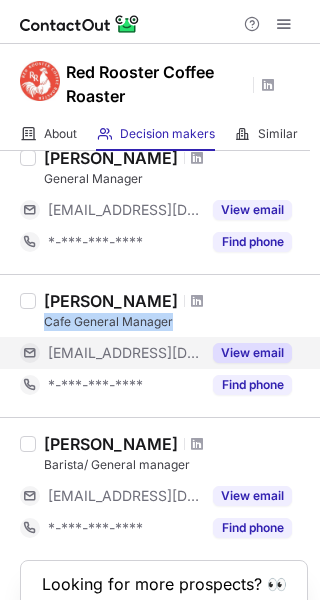 copy on "Cafe General Manager" 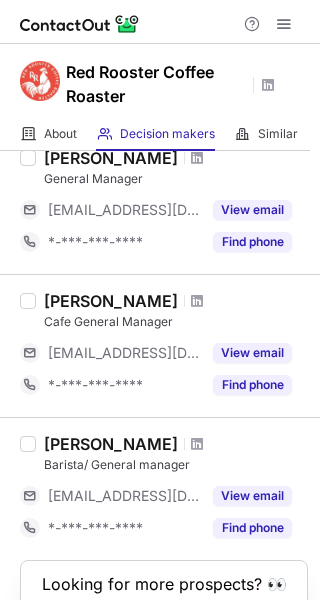click on "[PERSON_NAME] Cafe General Manager [EMAIL_ADDRESS][DOMAIN_NAME] View email *-***-***-**** Find phone" at bounding box center (160, 345) 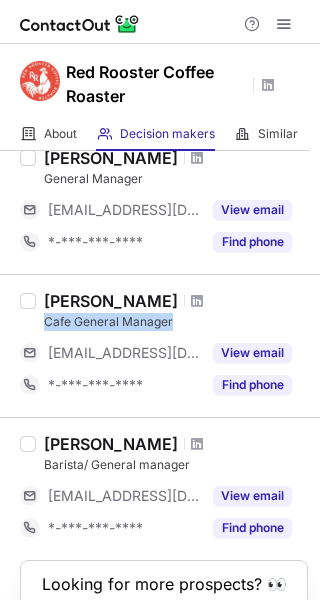 drag, startPoint x: 174, startPoint y: 322, endPoint x: 47, endPoint y: 323, distance: 127.00394 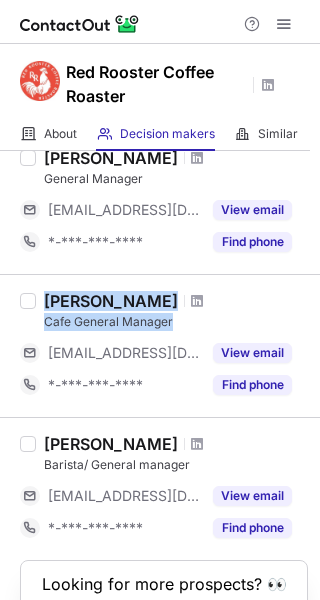 drag, startPoint x: 41, startPoint y: 296, endPoint x: 191, endPoint y: 321, distance: 152.06906 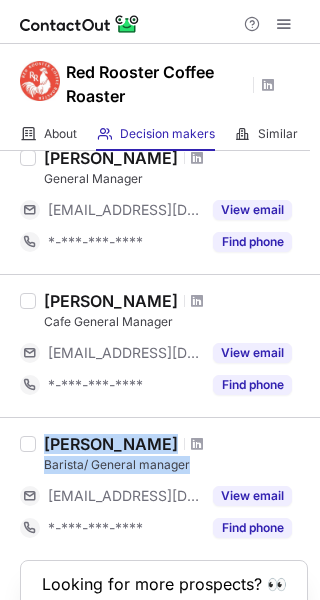 drag, startPoint x: 45, startPoint y: 446, endPoint x: 204, endPoint y: 462, distance: 159.80301 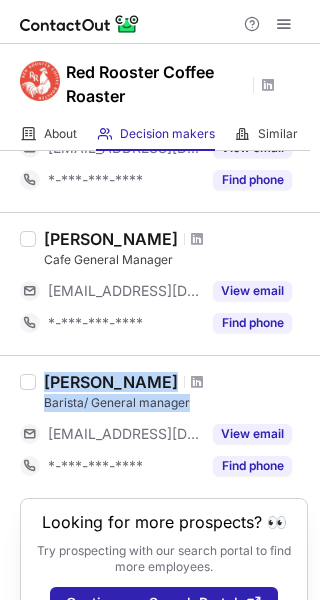 scroll, scrollTop: 731, scrollLeft: 0, axis: vertical 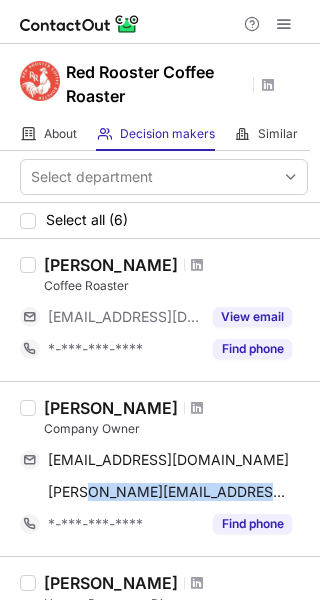 drag, startPoint x: 86, startPoint y: 491, endPoint x: 305, endPoint y: 498, distance: 219.11185 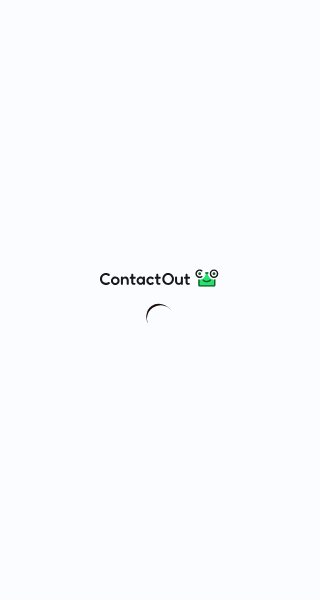 scroll, scrollTop: 0, scrollLeft: 0, axis: both 